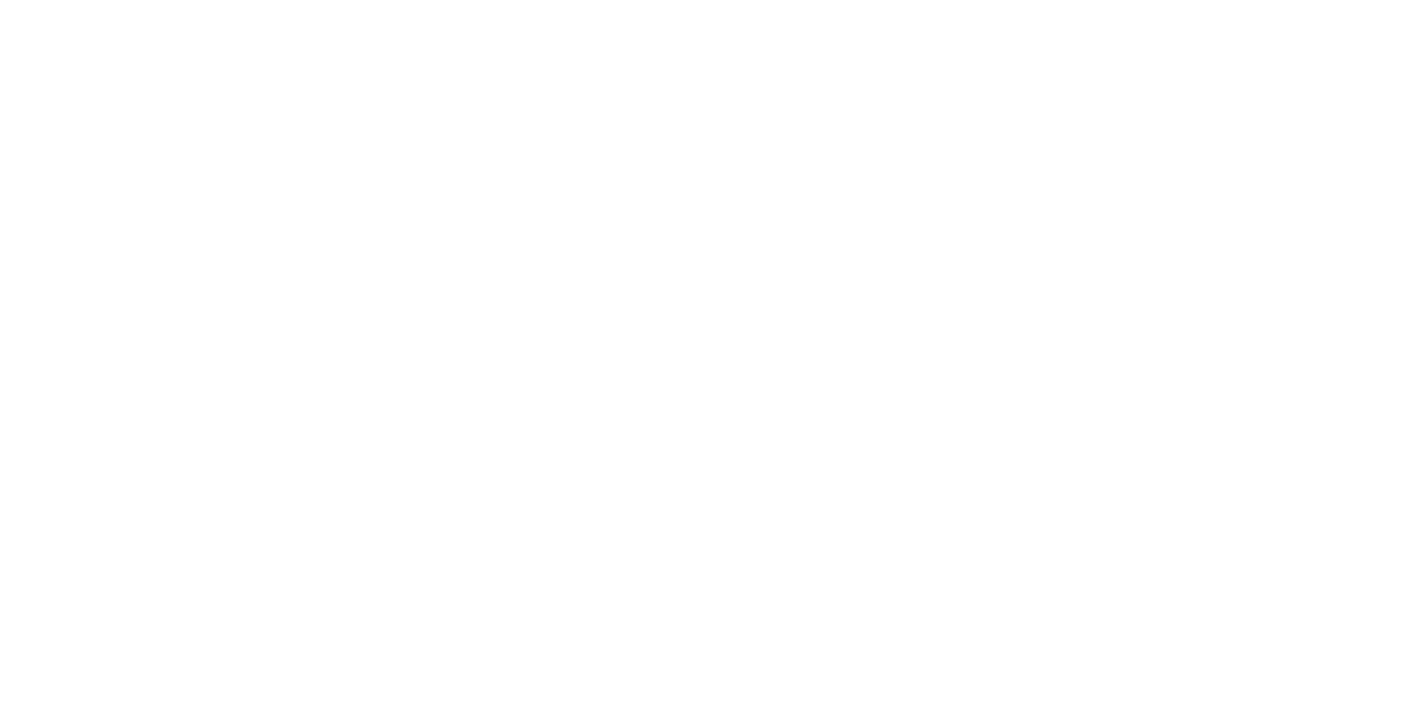scroll, scrollTop: 0, scrollLeft: 0, axis: both 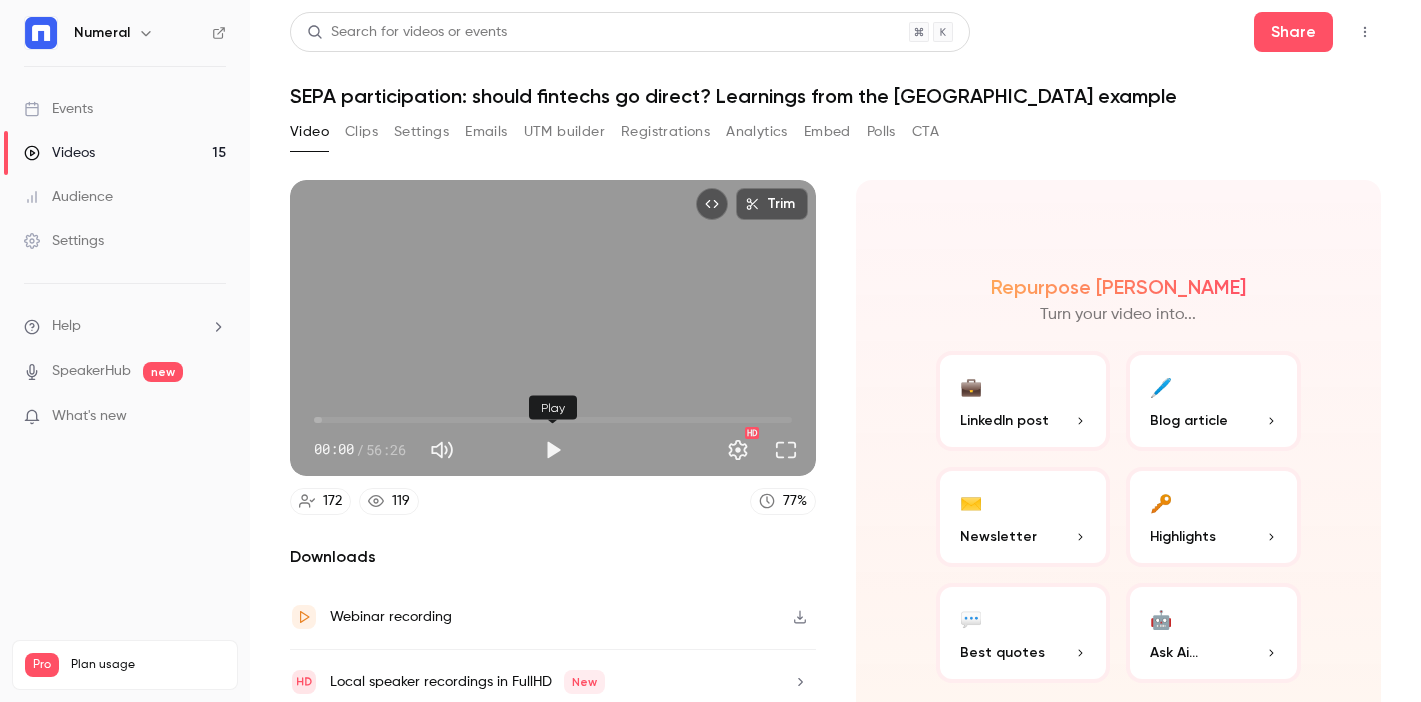 click at bounding box center (553, 450) 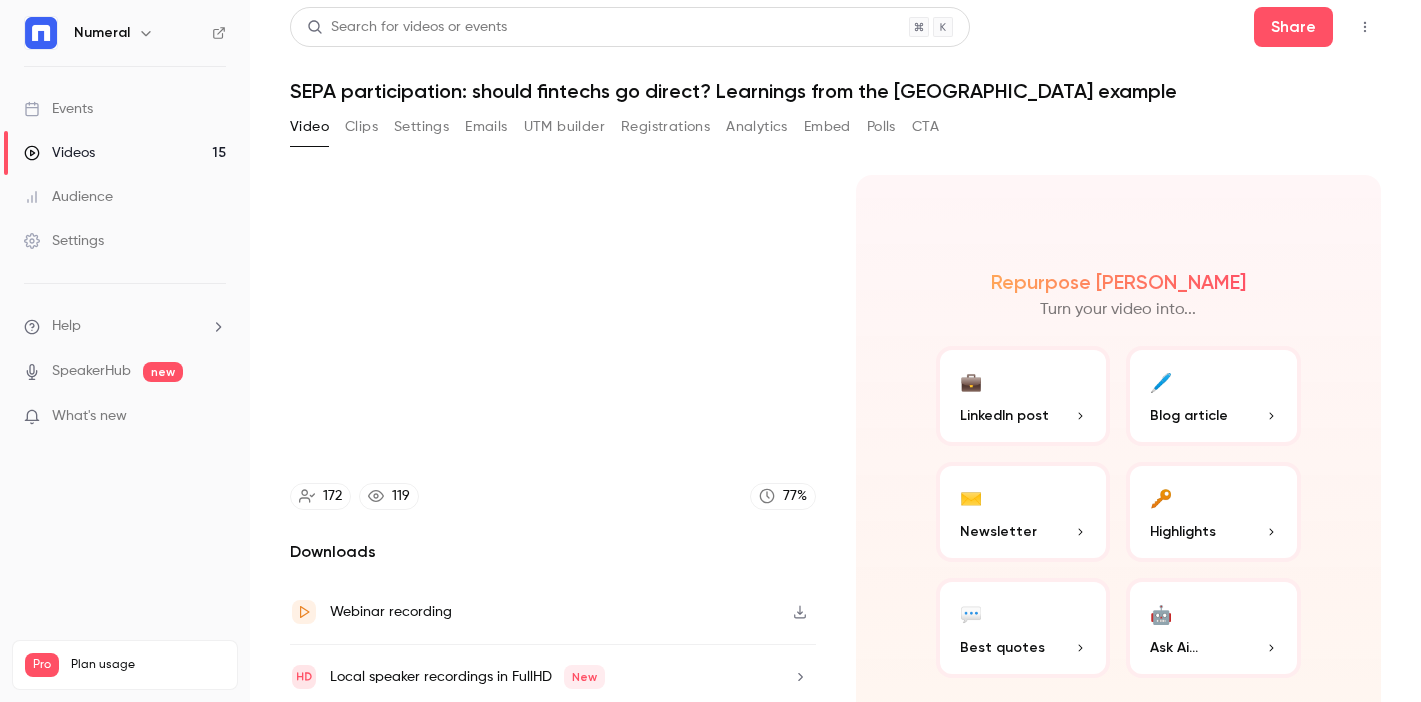 scroll, scrollTop: 0, scrollLeft: 0, axis: both 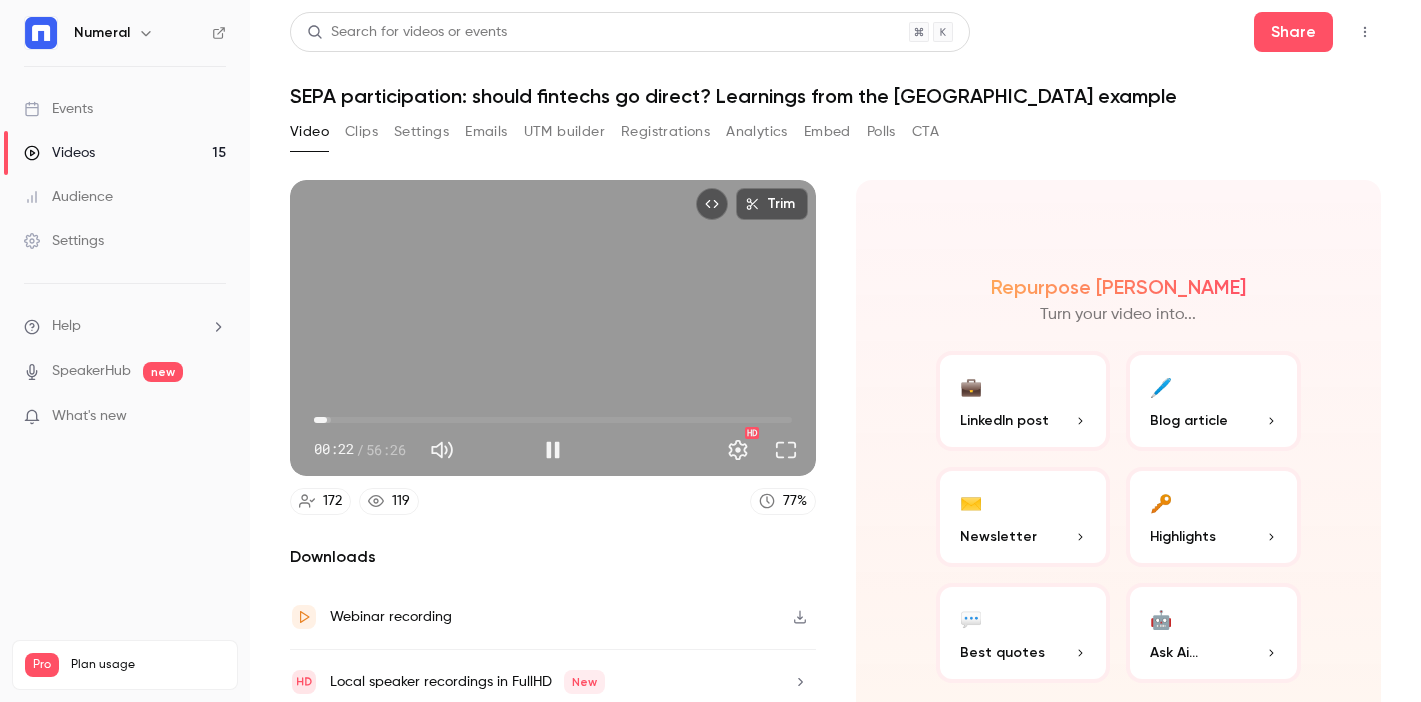 click on "01:32" at bounding box center (327, 420) 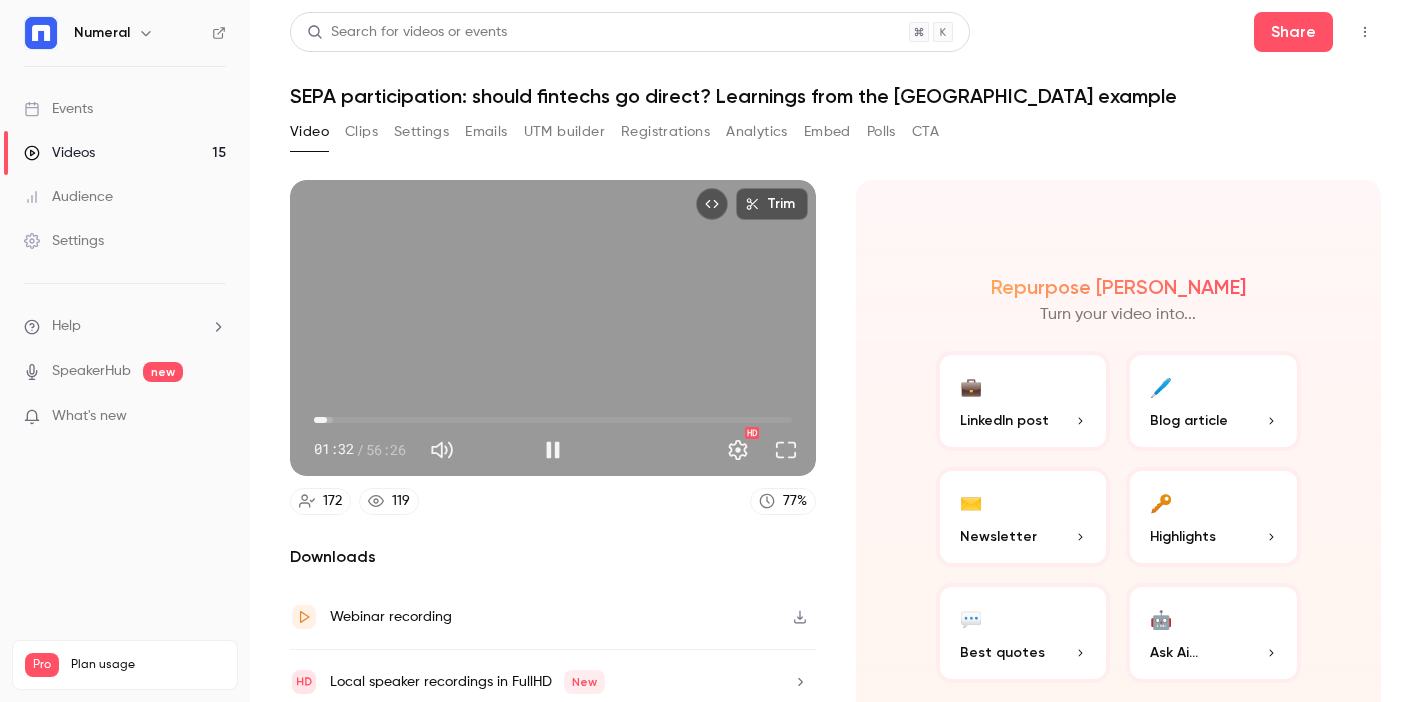 click on "01:32" at bounding box center (327, 420) 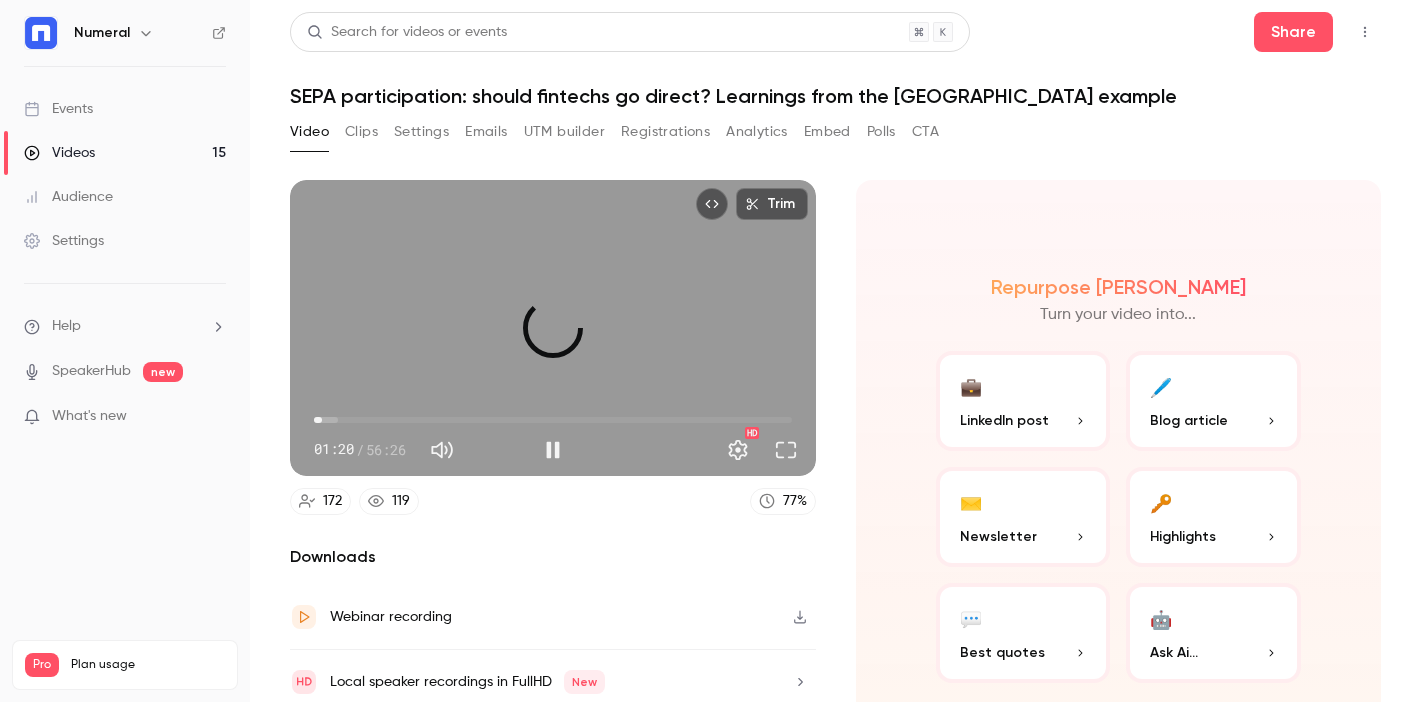 click on "00:56" at bounding box center [322, 420] 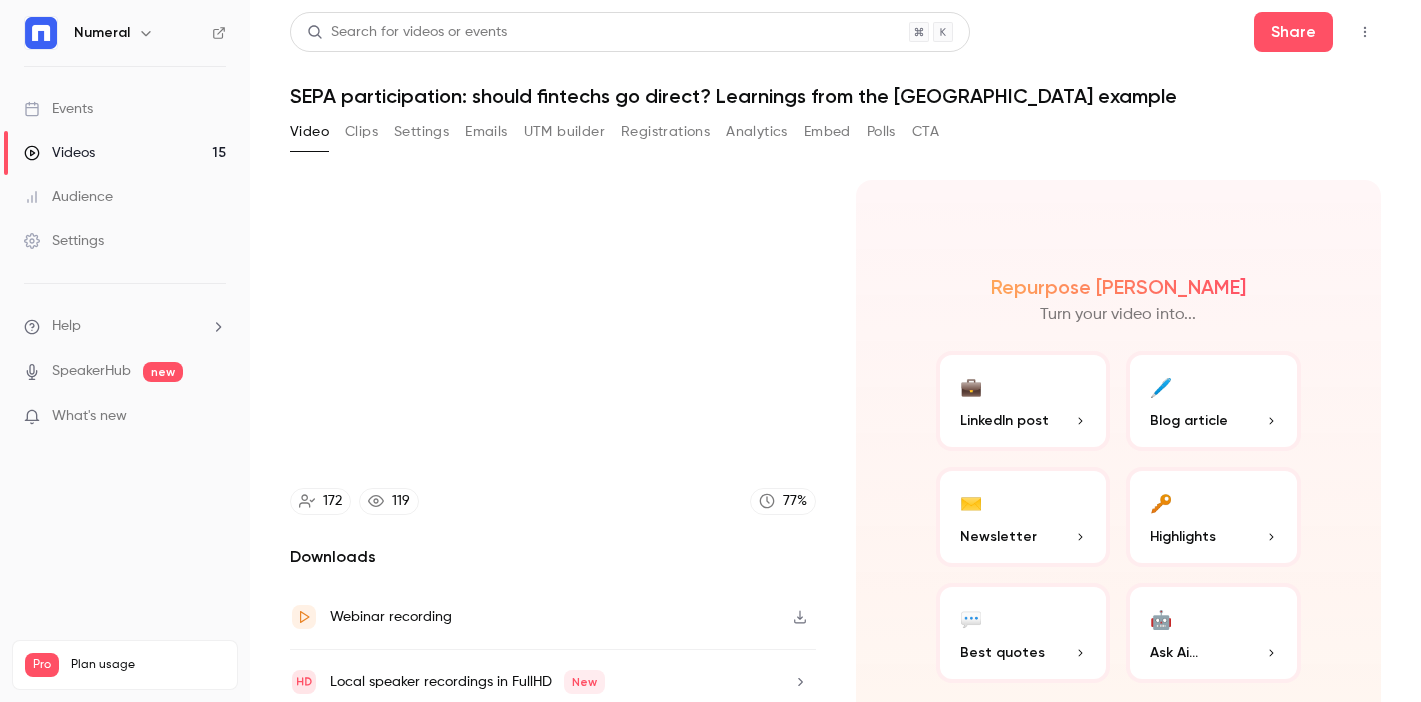 type on "****" 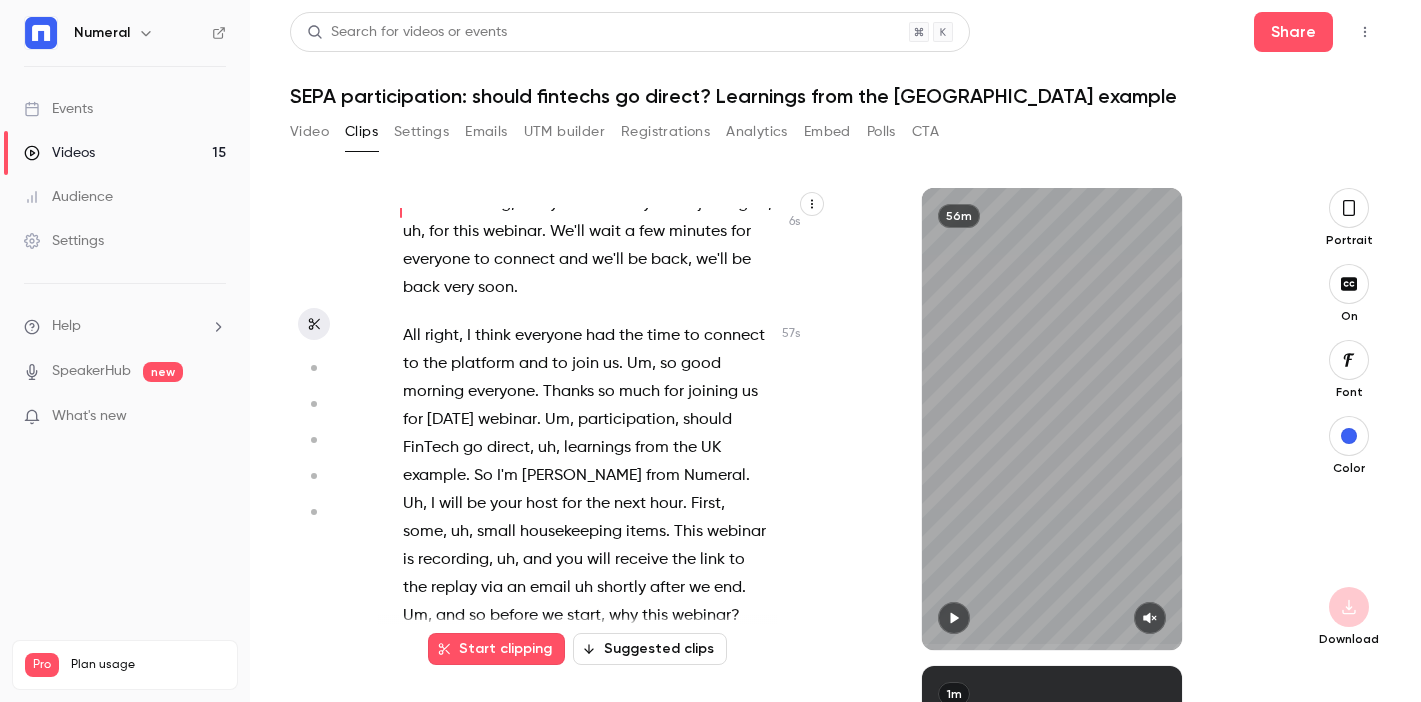 scroll, scrollTop: 26, scrollLeft: 0, axis: vertical 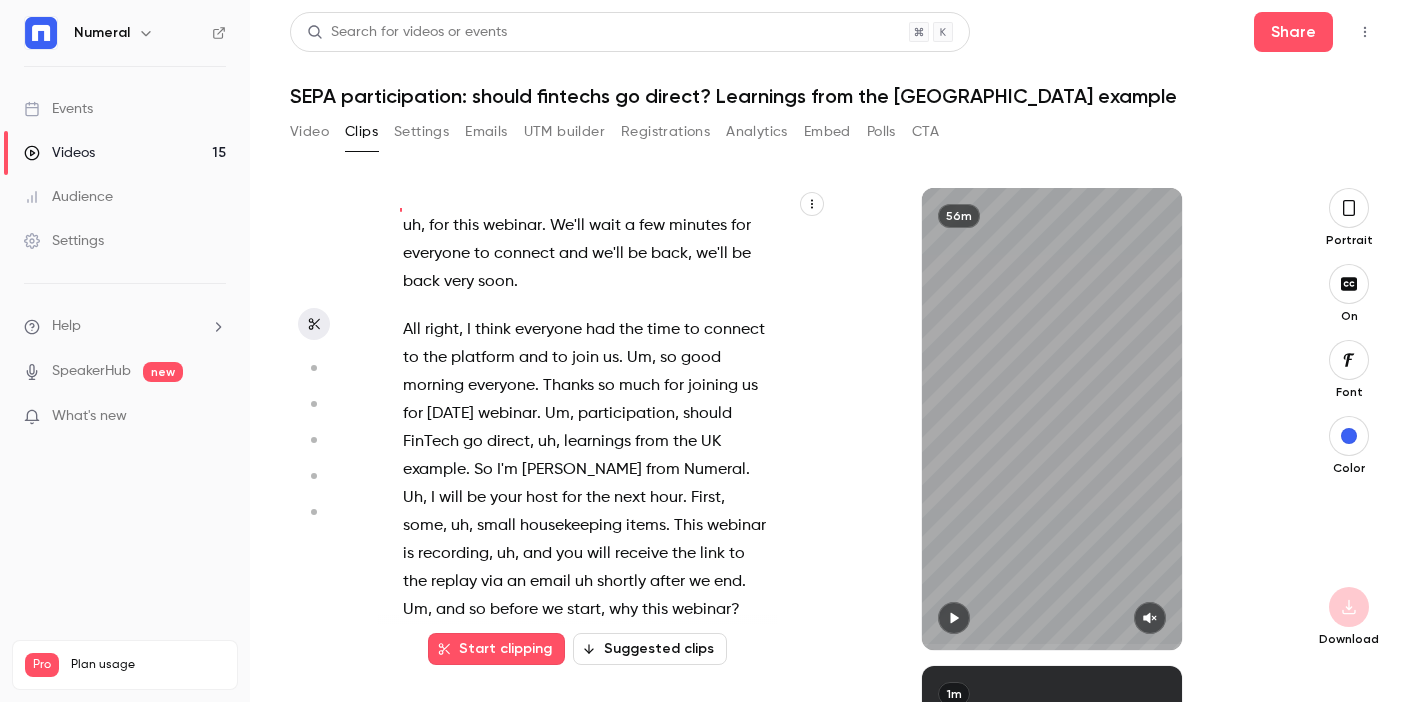 click 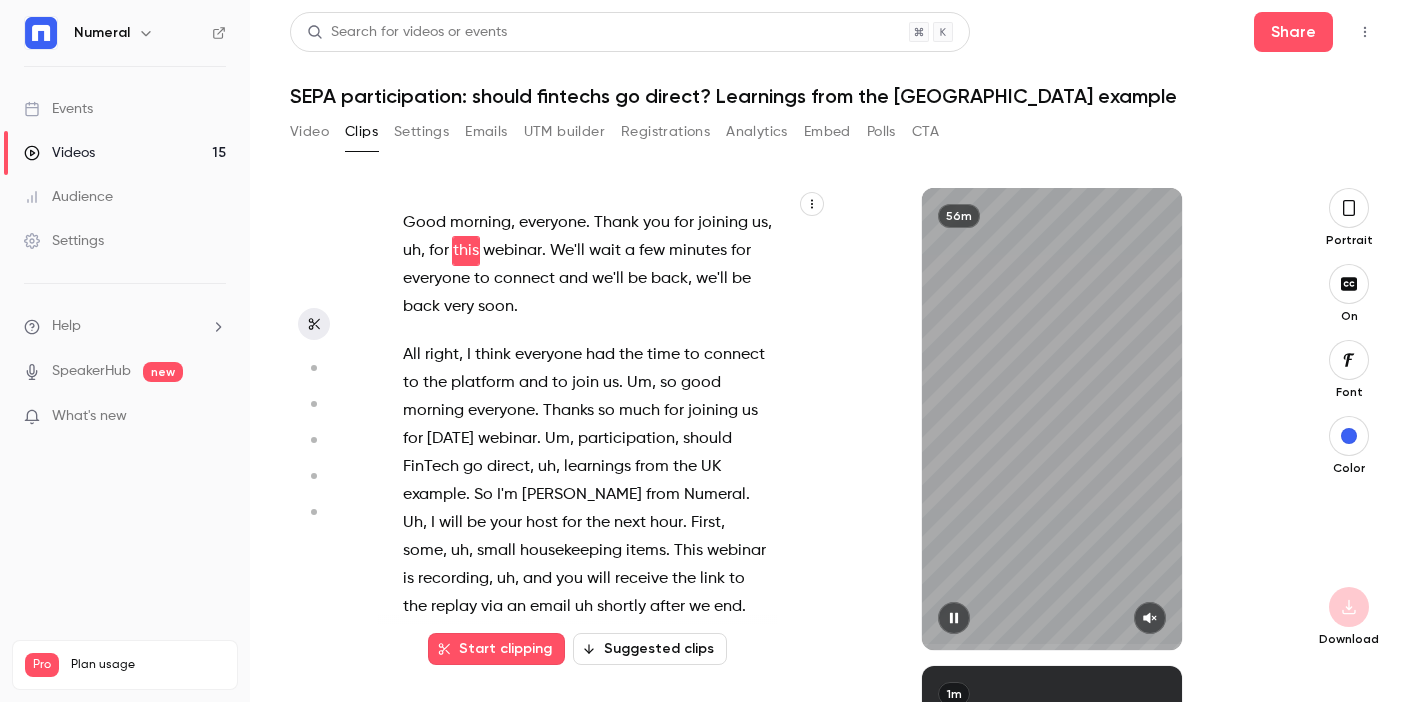 scroll, scrollTop: 0, scrollLeft: 0, axis: both 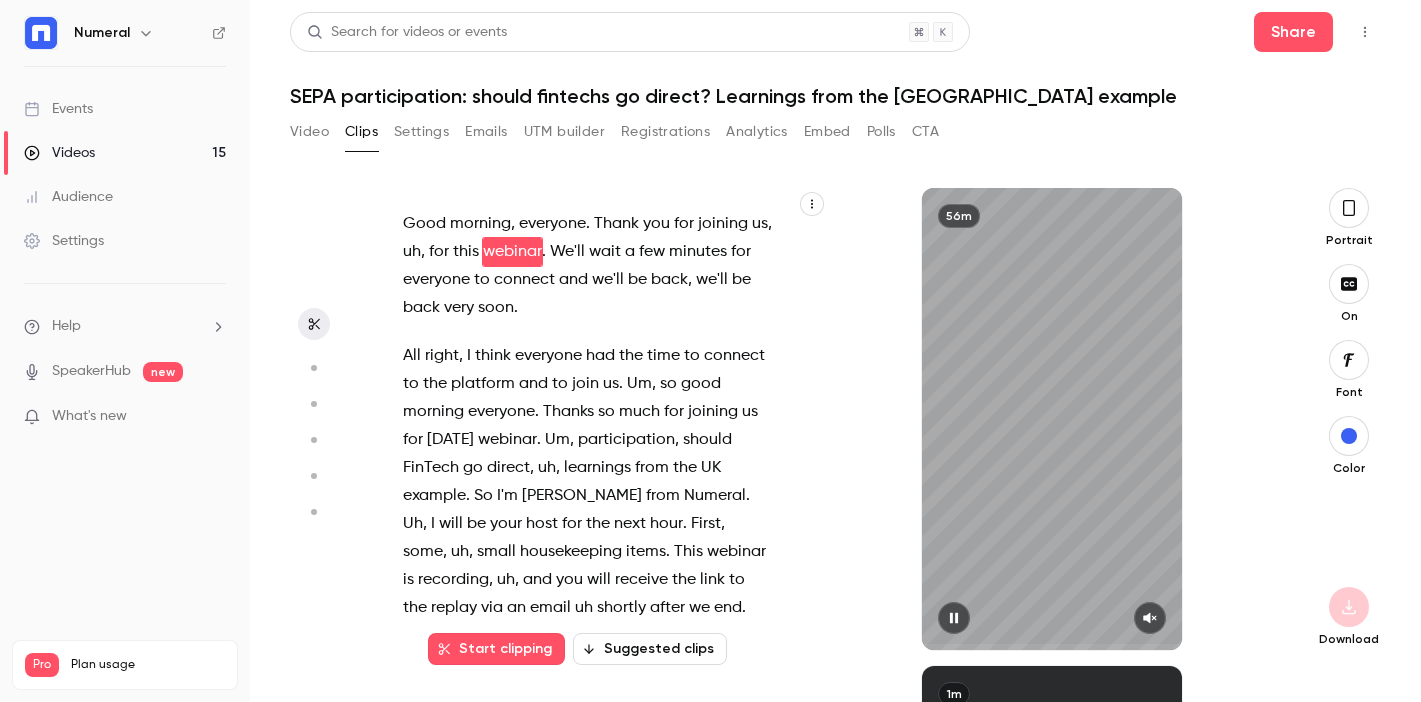 type on "******" 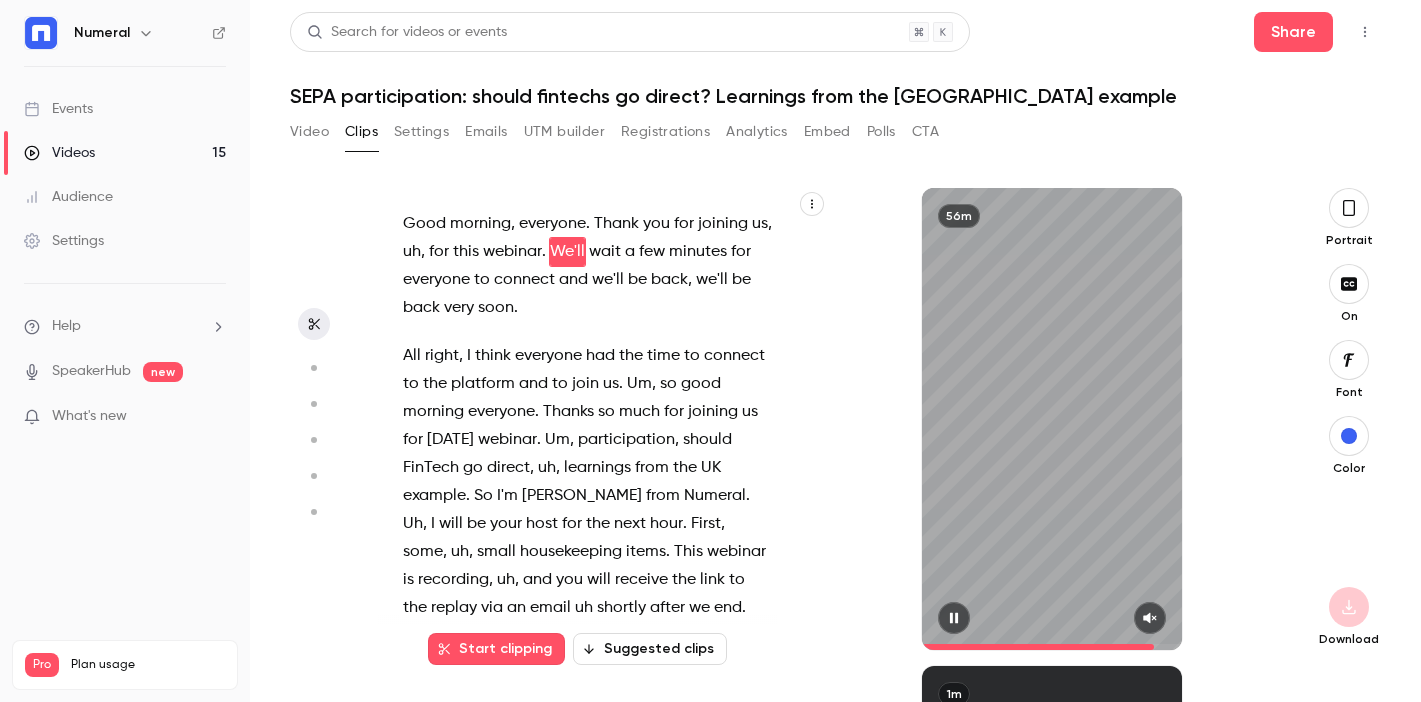 click at bounding box center [1052, 647] 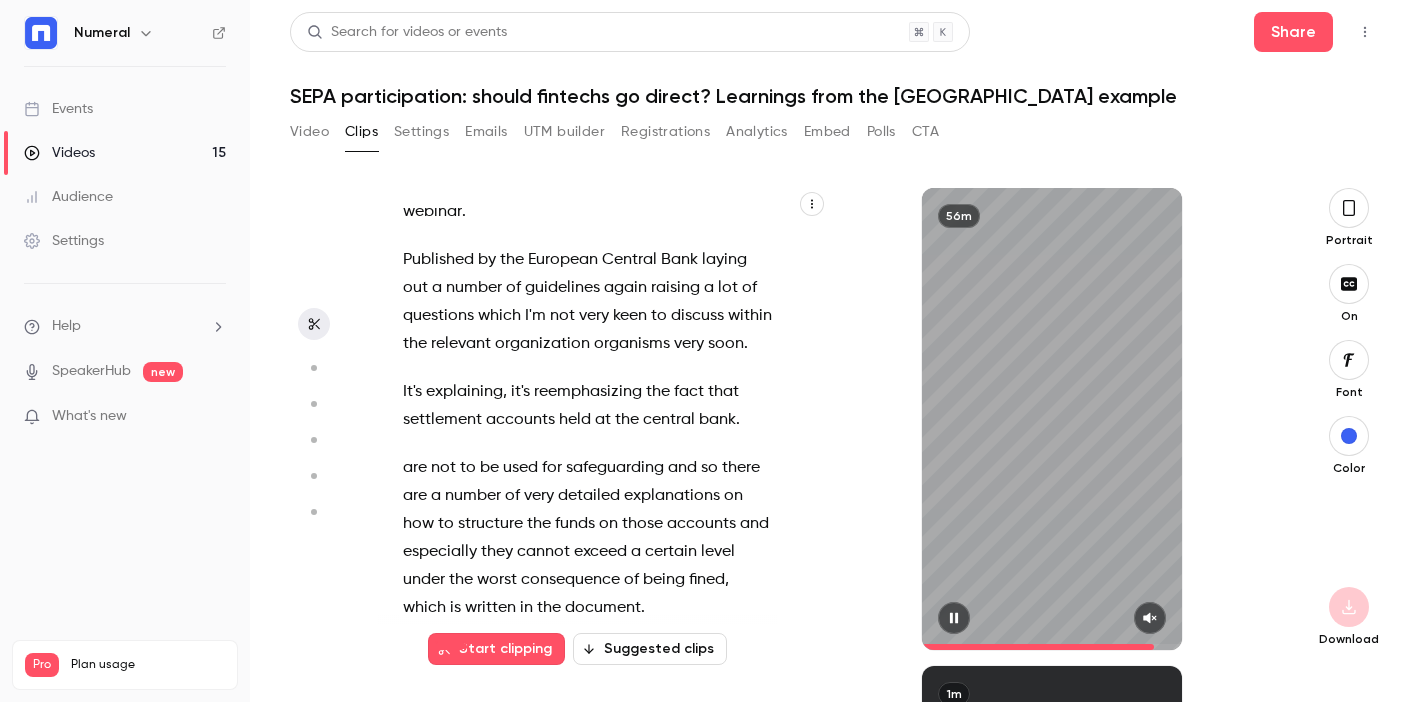 click 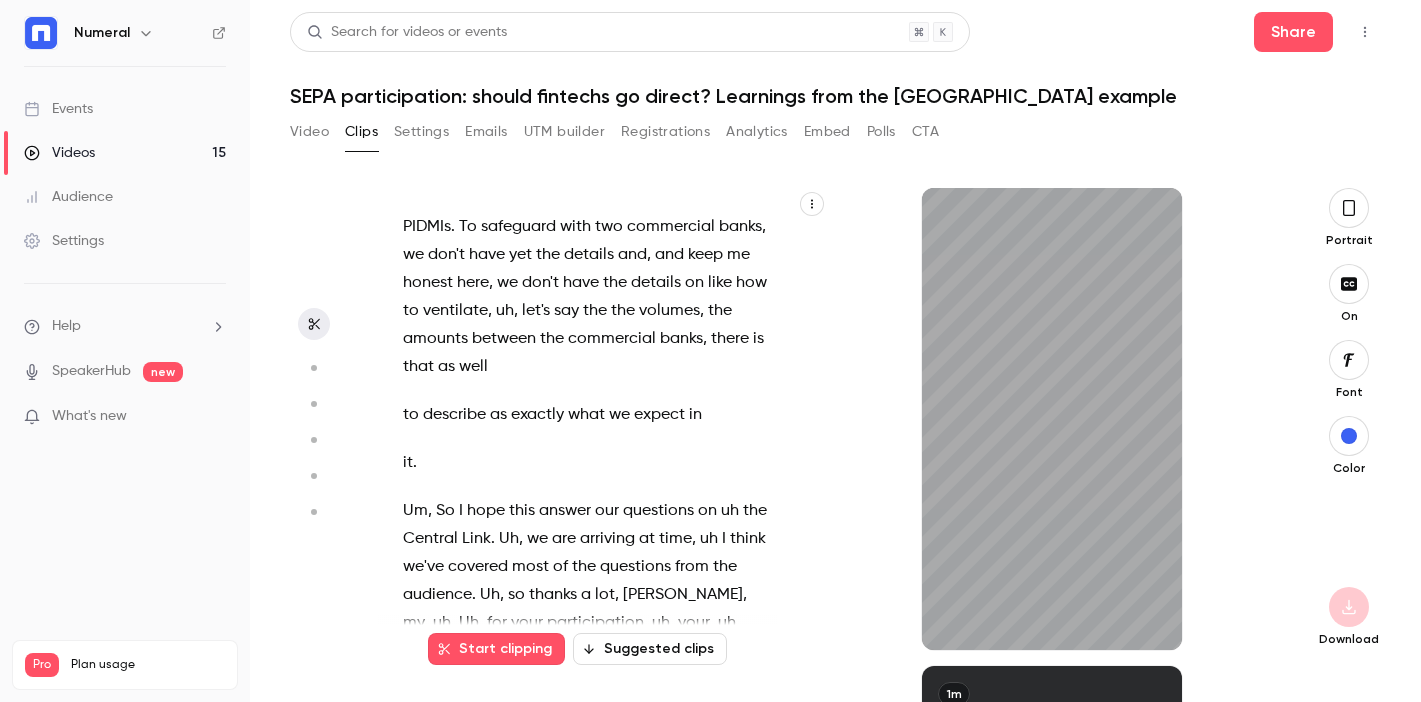 scroll, scrollTop: 34417, scrollLeft: 0, axis: vertical 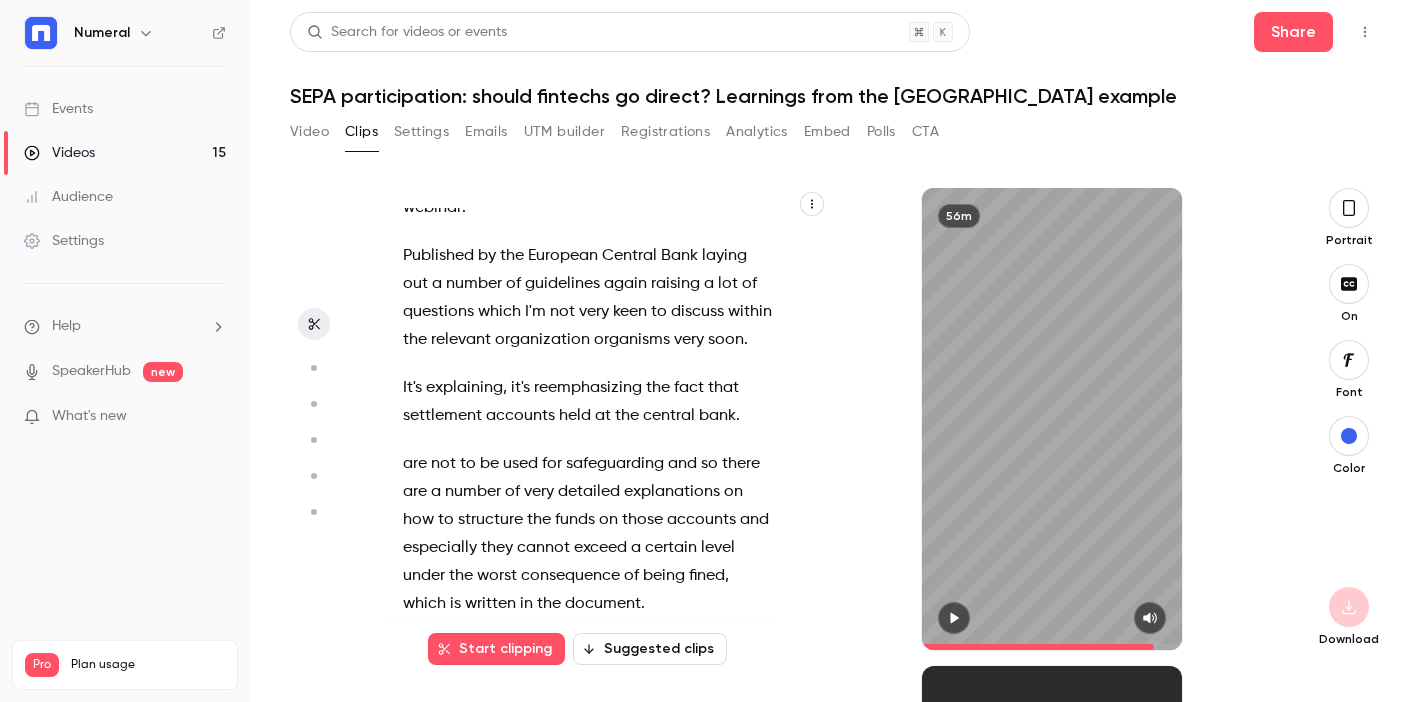 click on "Video" at bounding box center [309, 132] 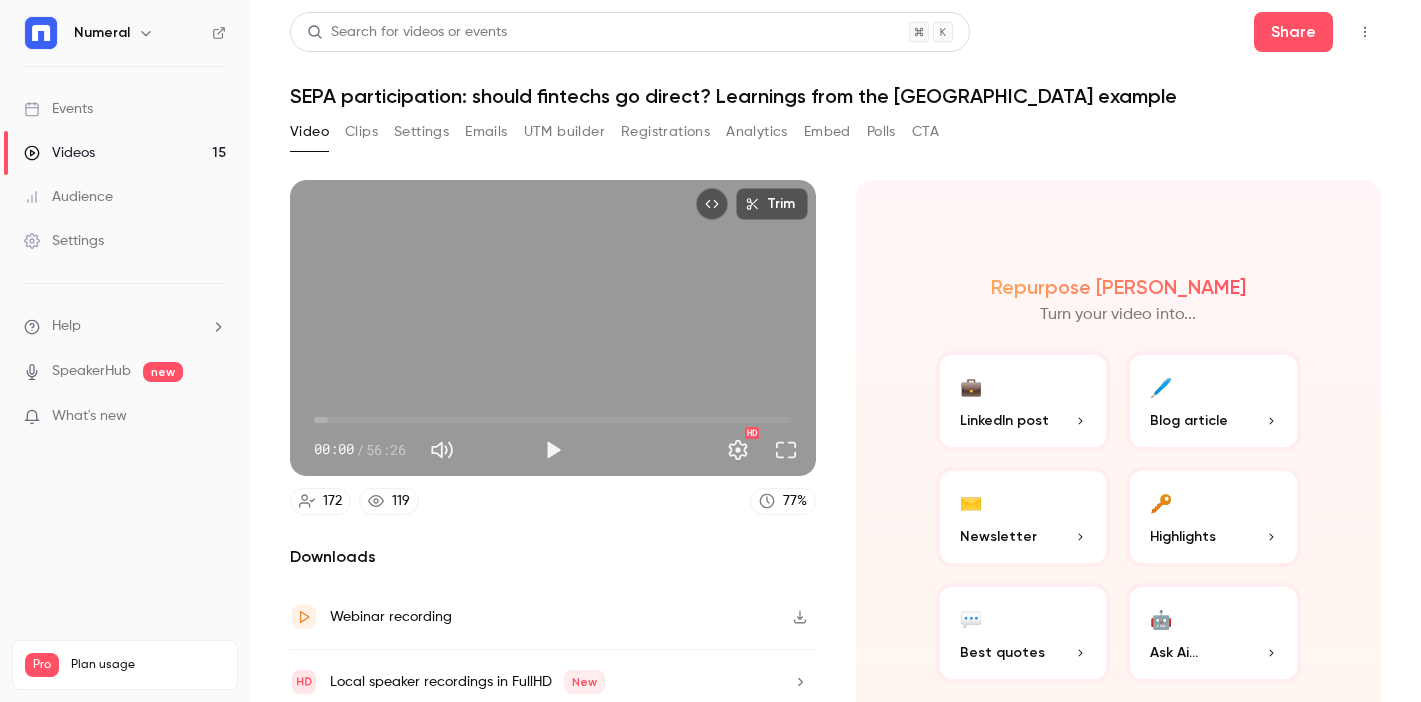 click on "00:00 / 56:26" at bounding box center (423, 450) 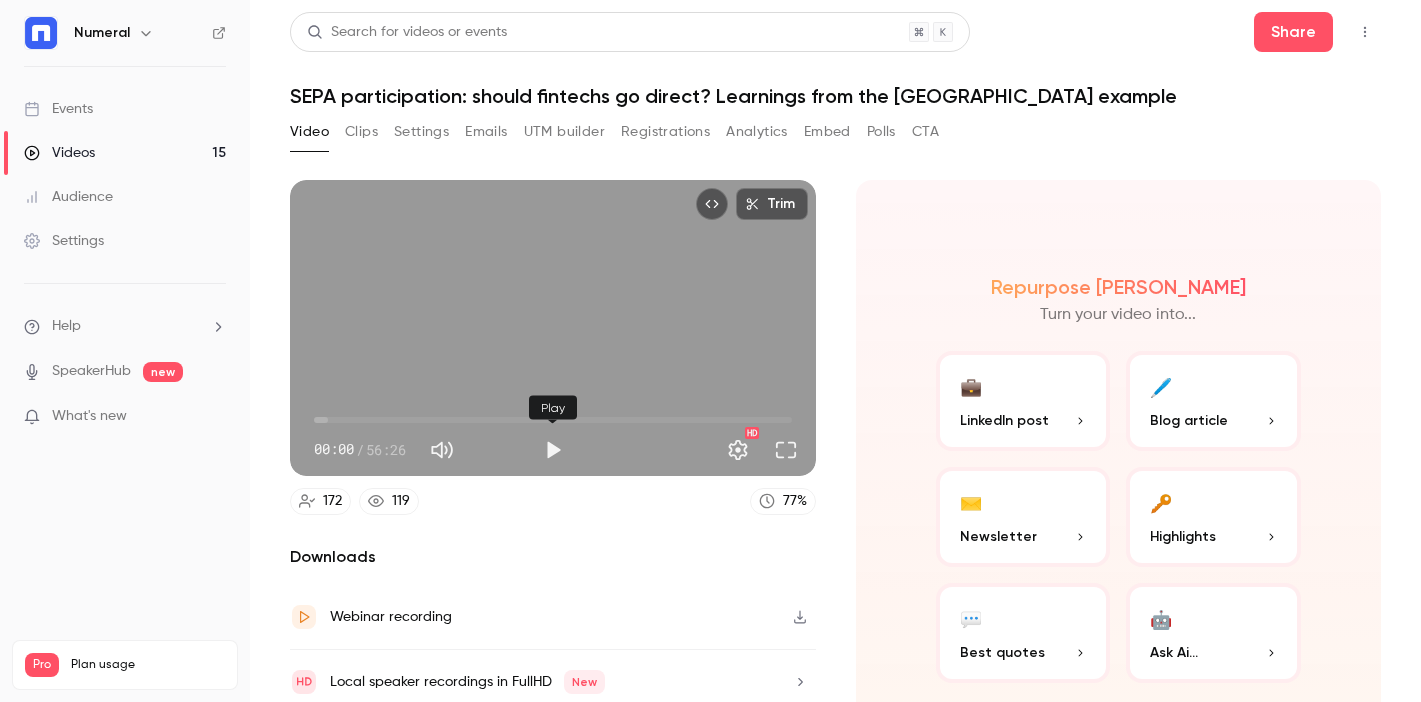 click at bounding box center (553, 450) 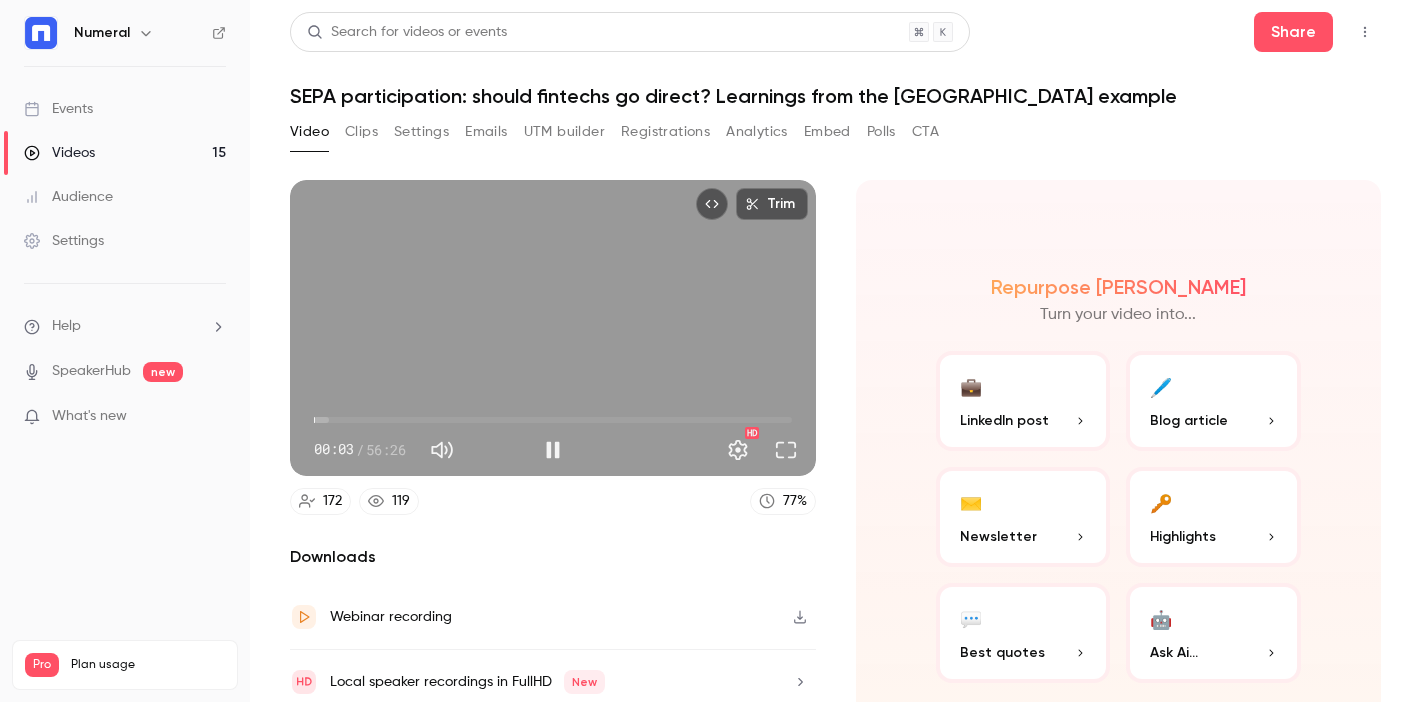 click on "00:03" at bounding box center [553, 420] 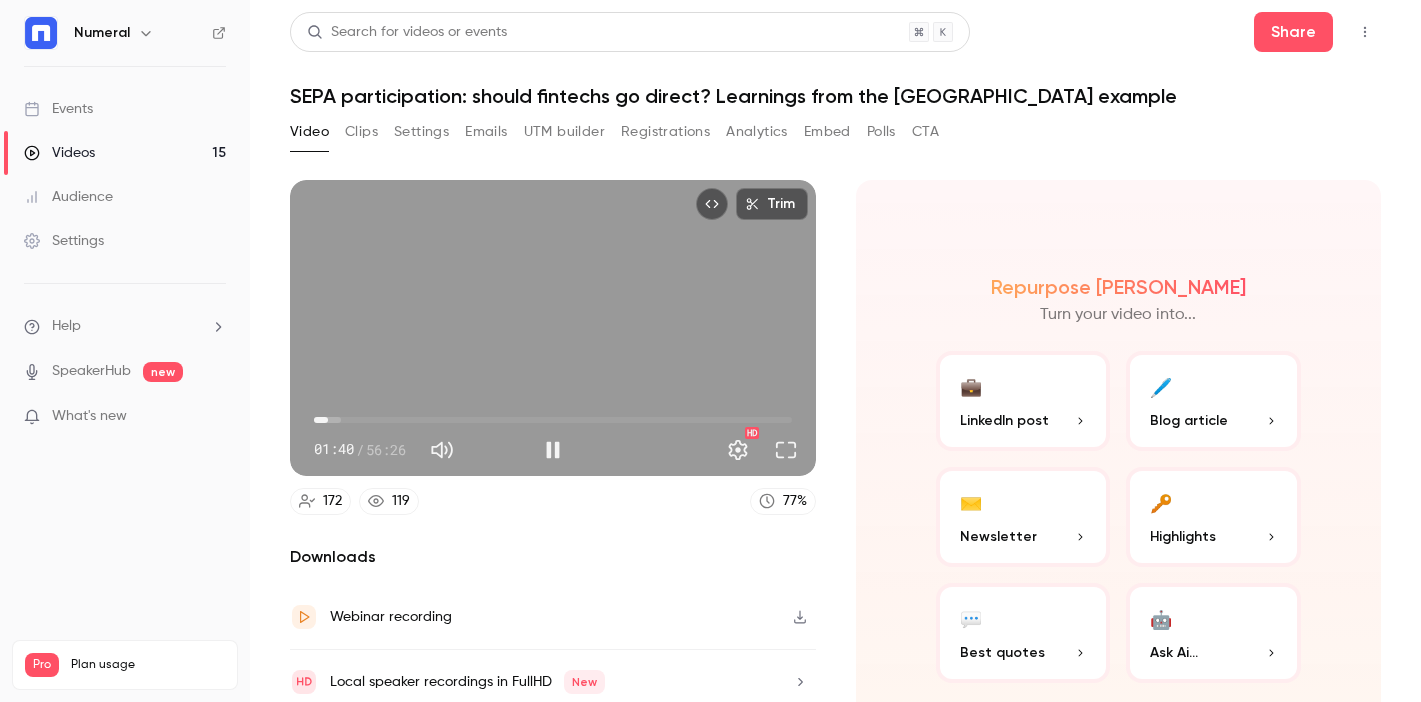 click on "01:40" at bounding box center (328, 420) 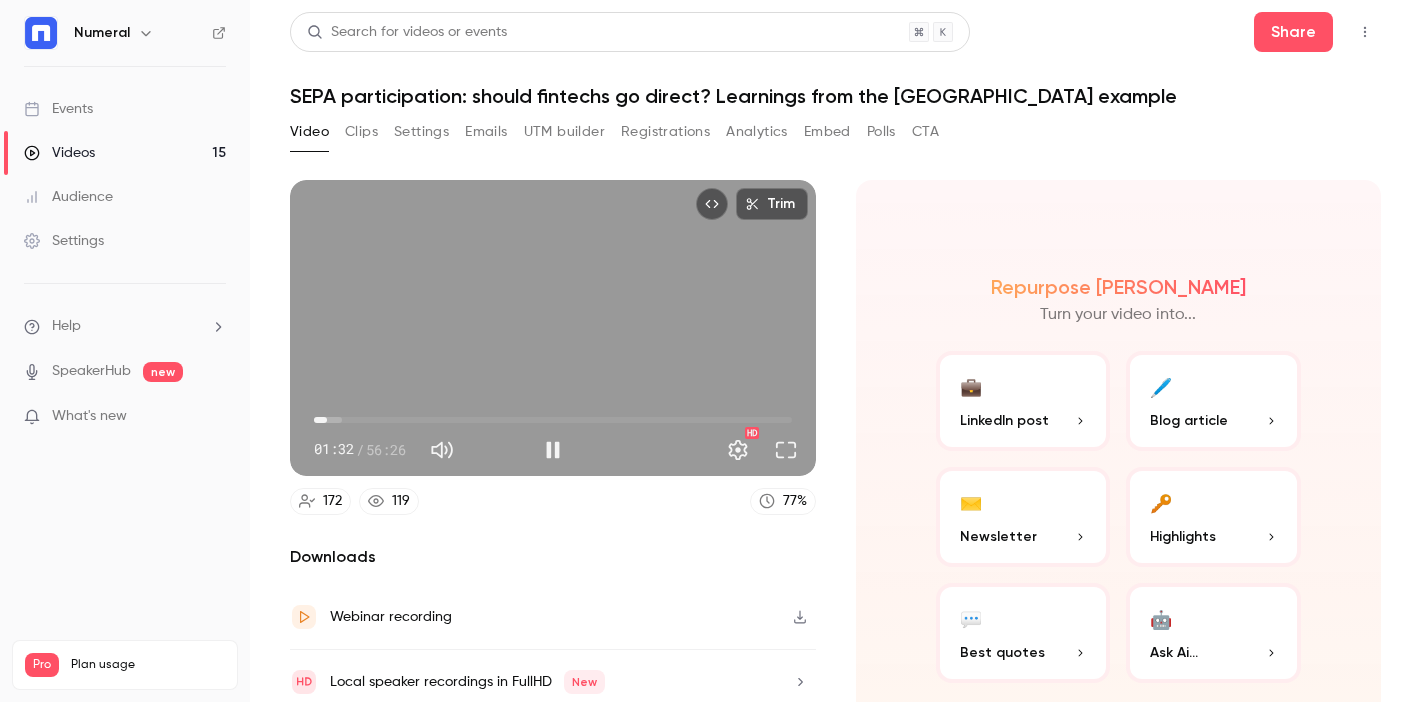 click on "Trim 01:32 01:32 / 56:26 HD" at bounding box center [553, 328] 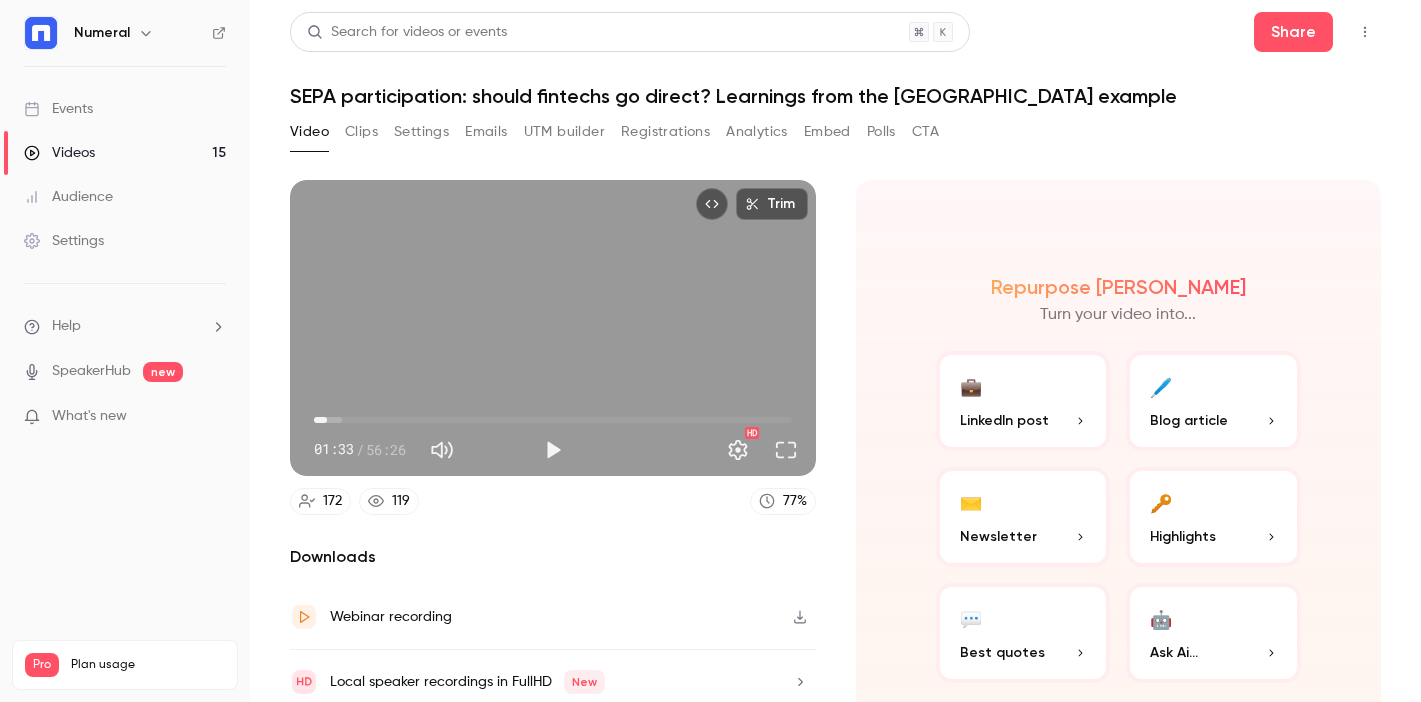 type on "**********" 